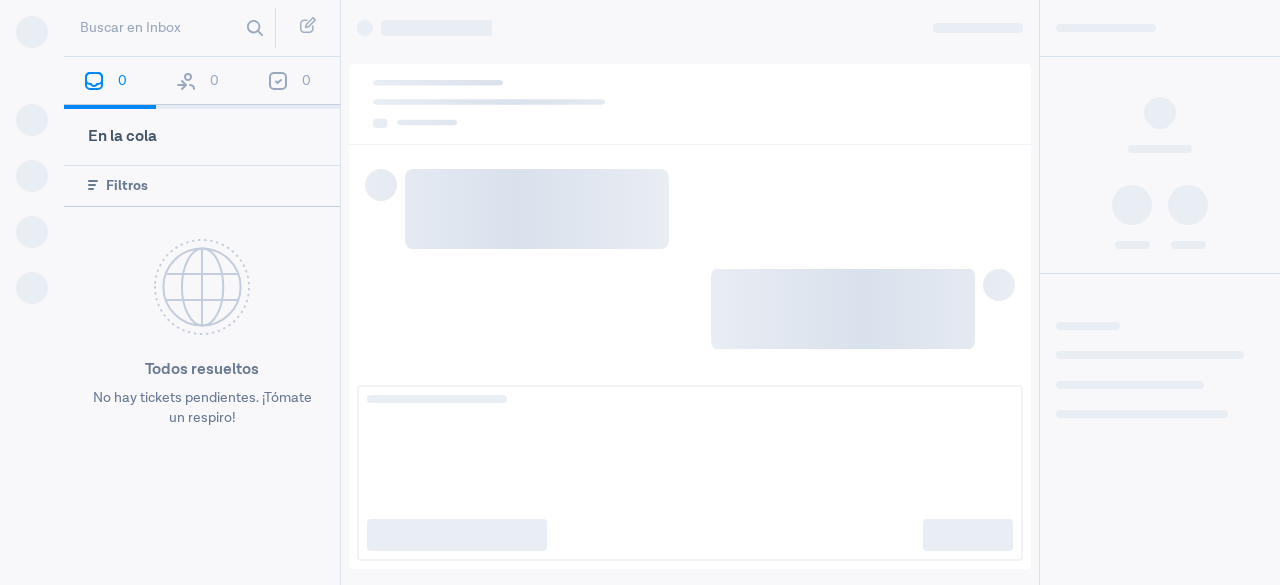 scroll, scrollTop: 0, scrollLeft: 0, axis: both 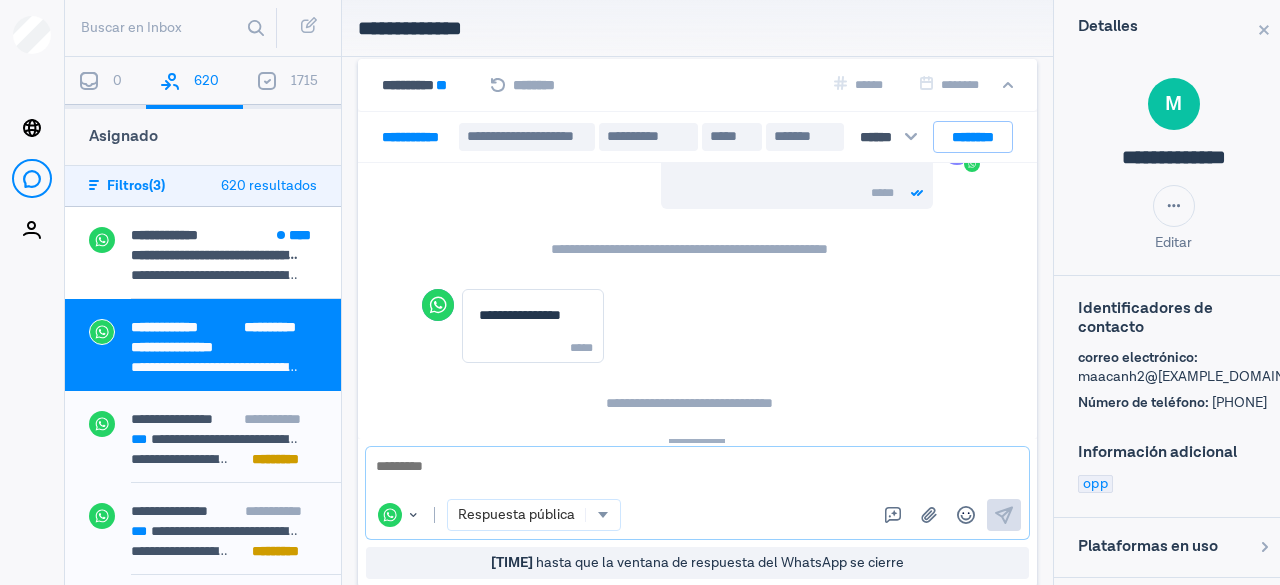 click at bounding box center [697, 473] 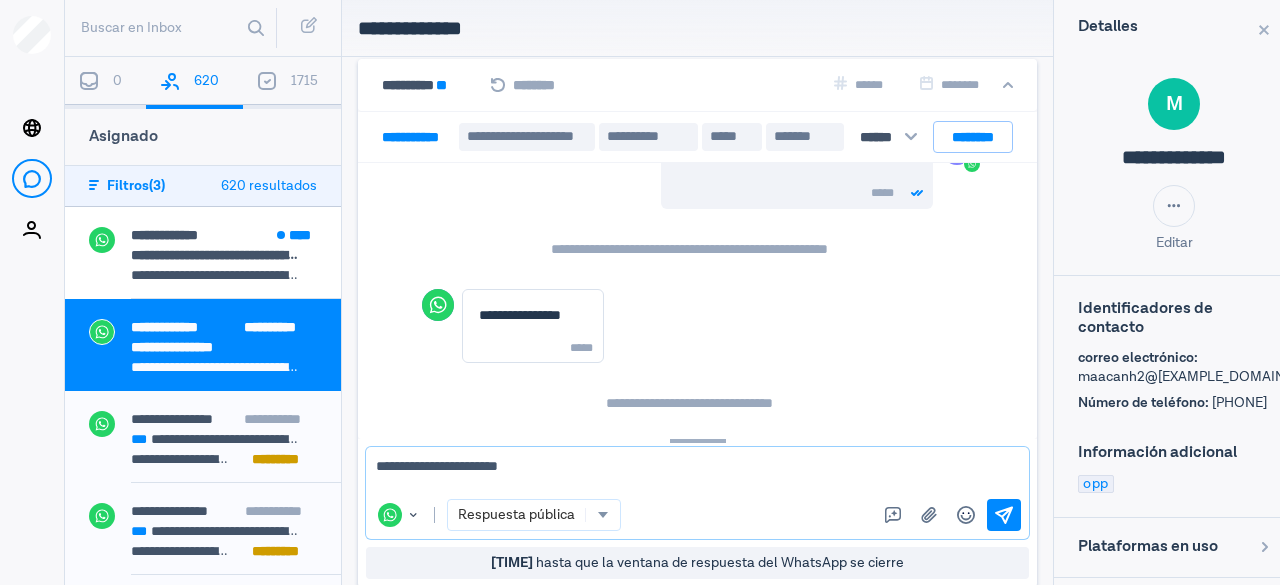 type on "**********" 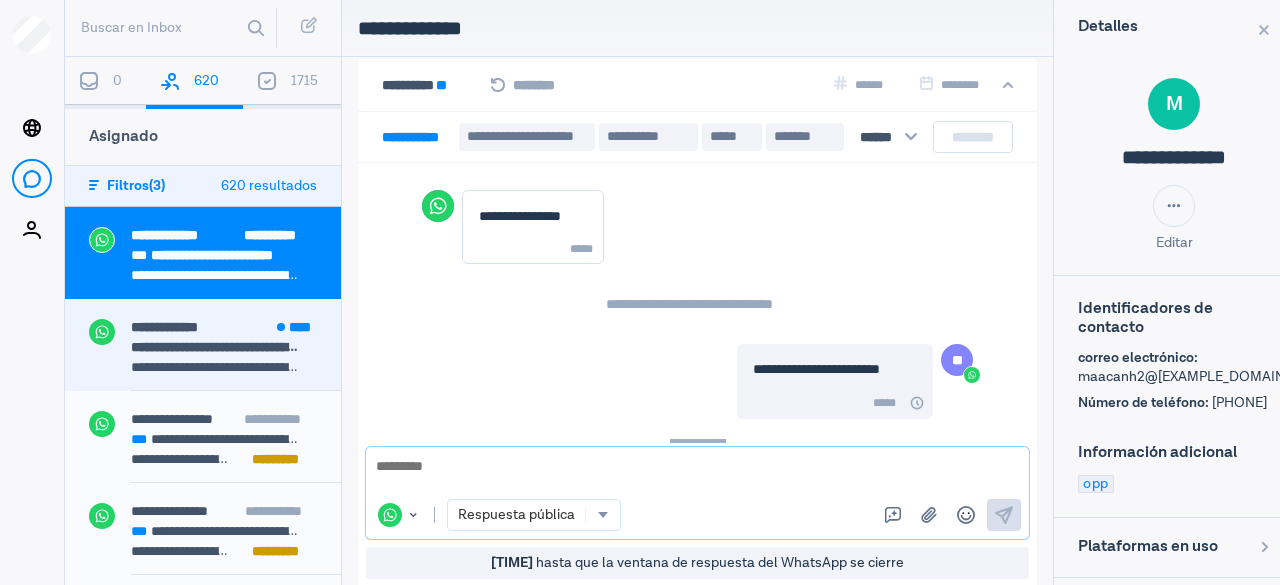 scroll, scrollTop: 2540, scrollLeft: 0, axis: vertical 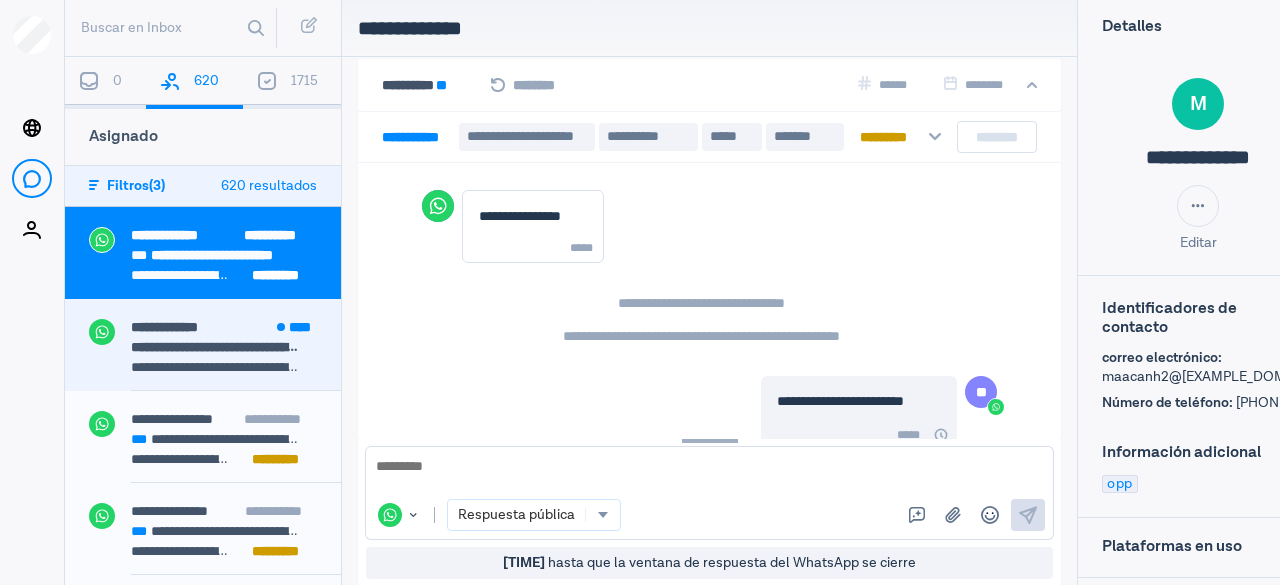 click on "**********" at bounding box center [216, 367] 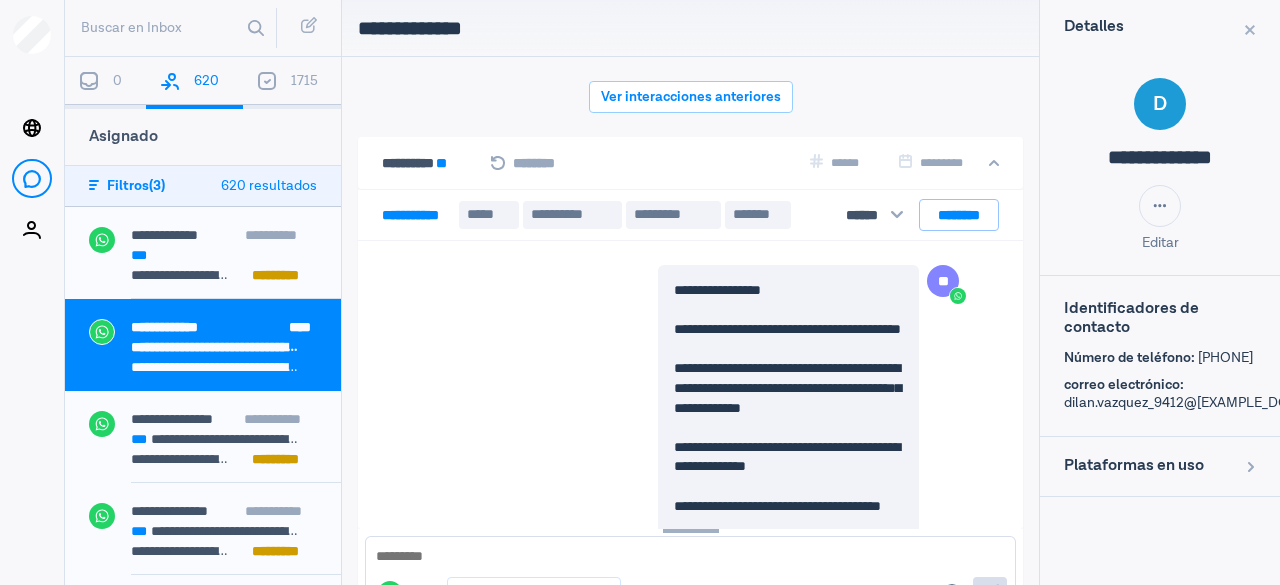 scroll, scrollTop: 78, scrollLeft: 0, axis: vertical 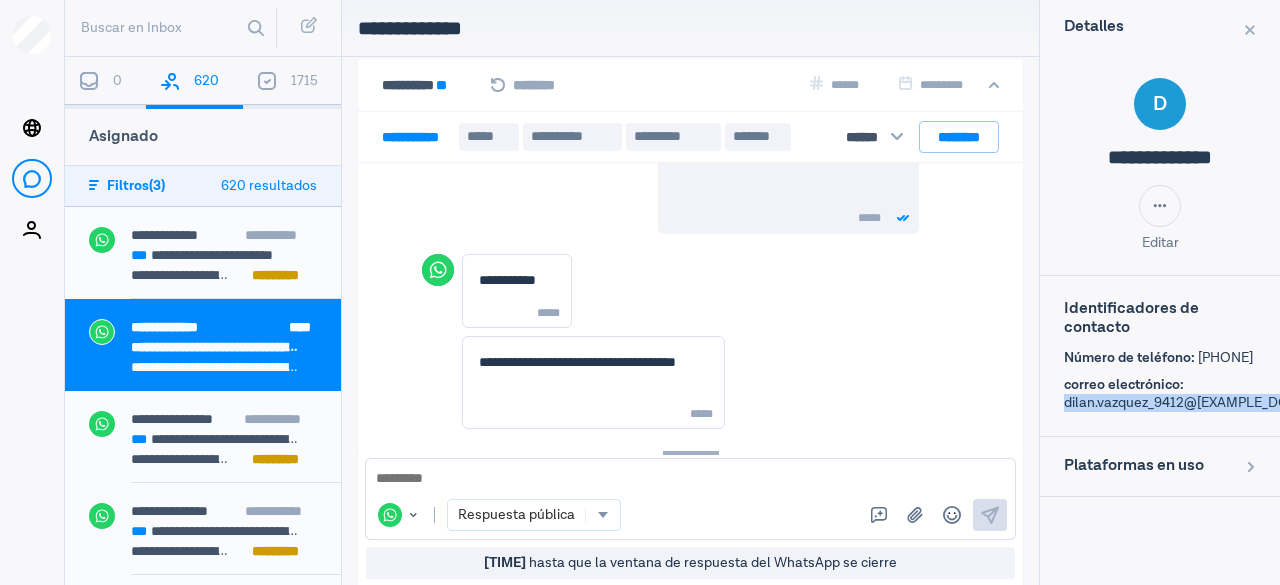 drag, startPoint x: 1090, startPoint y: 422, endPoint x: 1279, endPoint y: 435, distance: 189.44656 